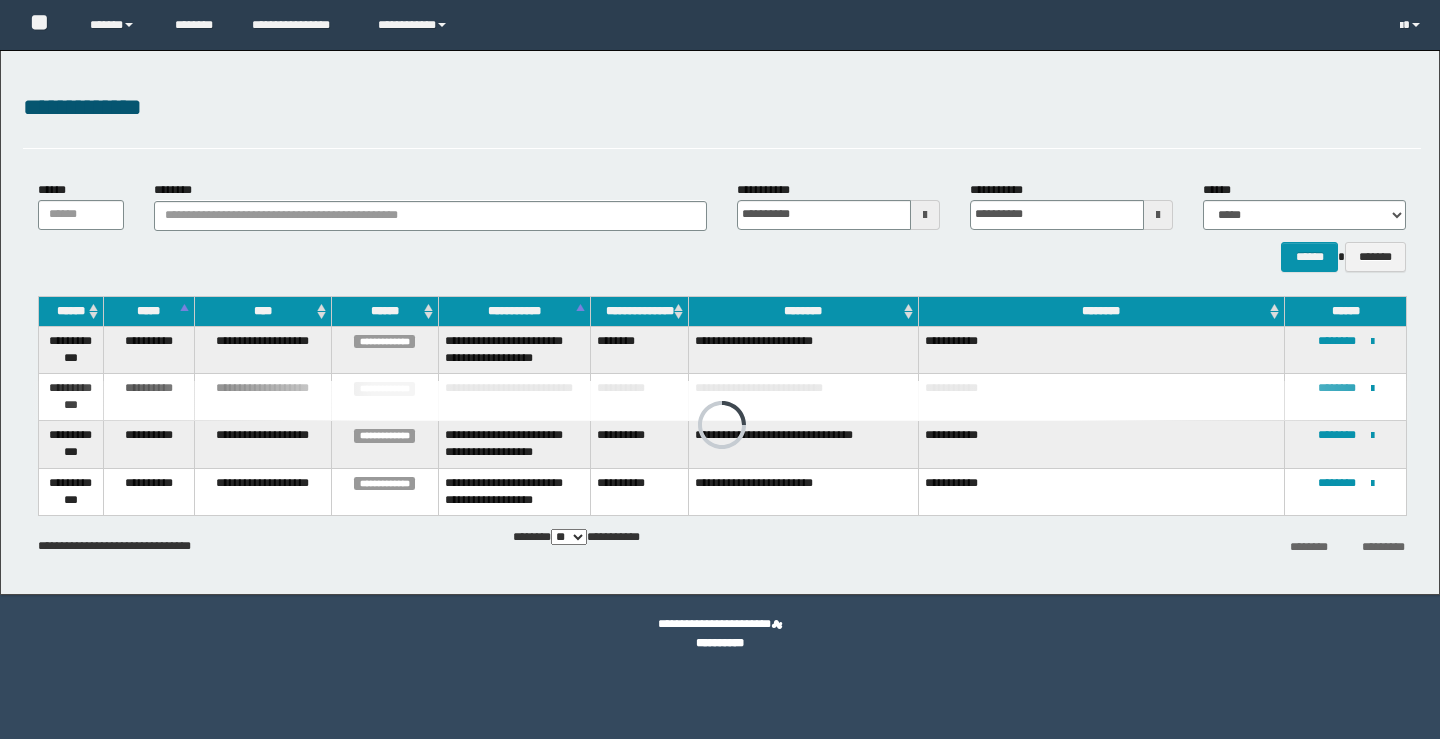 scroll, scrollTop: 0, scrollLeft: 0, axis: both 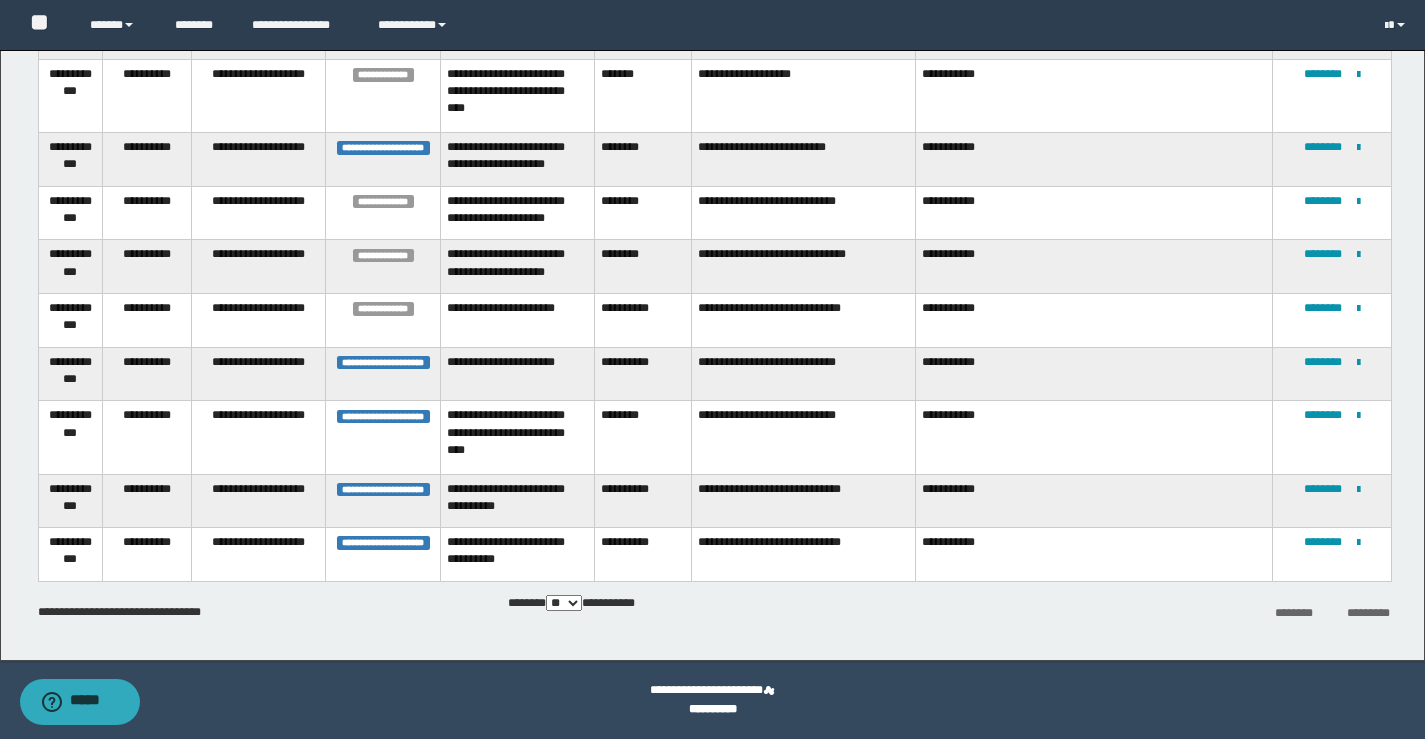 drag, startPoint x: 1315, startPoint y: 310, endPoint x: 1147, endPoint y: 336, distance: 170 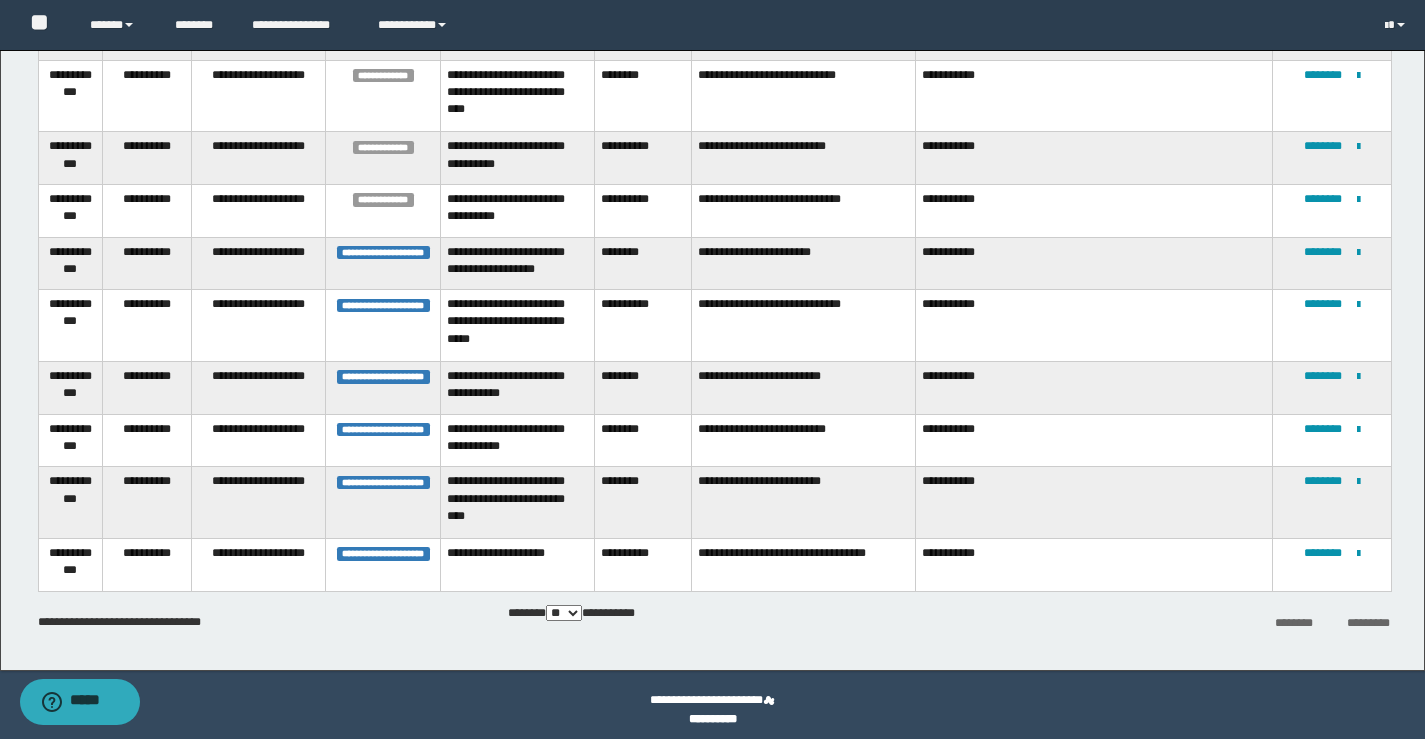 scroll, scrollTop: 1085, scrollLeft: 0, axis: vertical 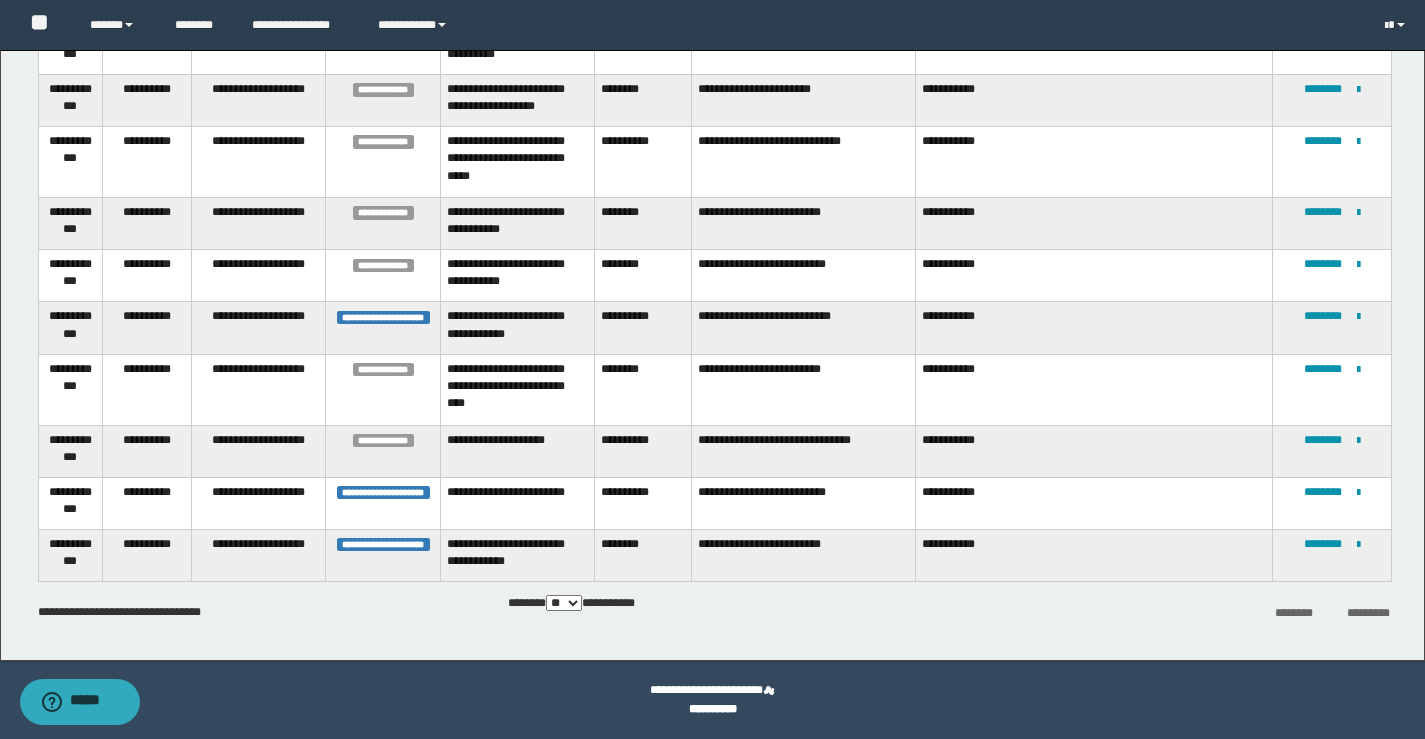 click on "*********" at bounding box center [1368, 613] 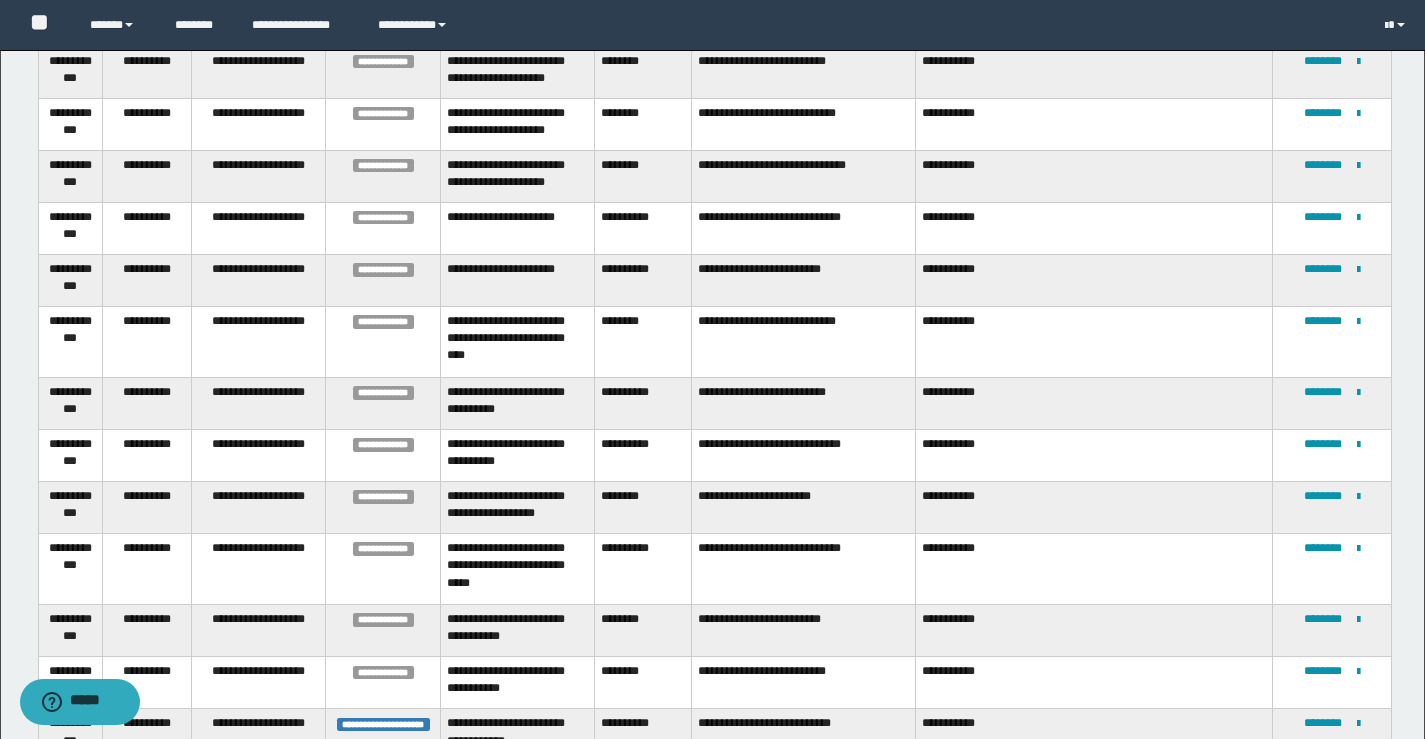 scroll, scrollTop: 927, scrollLeft: 0, axis: vertical 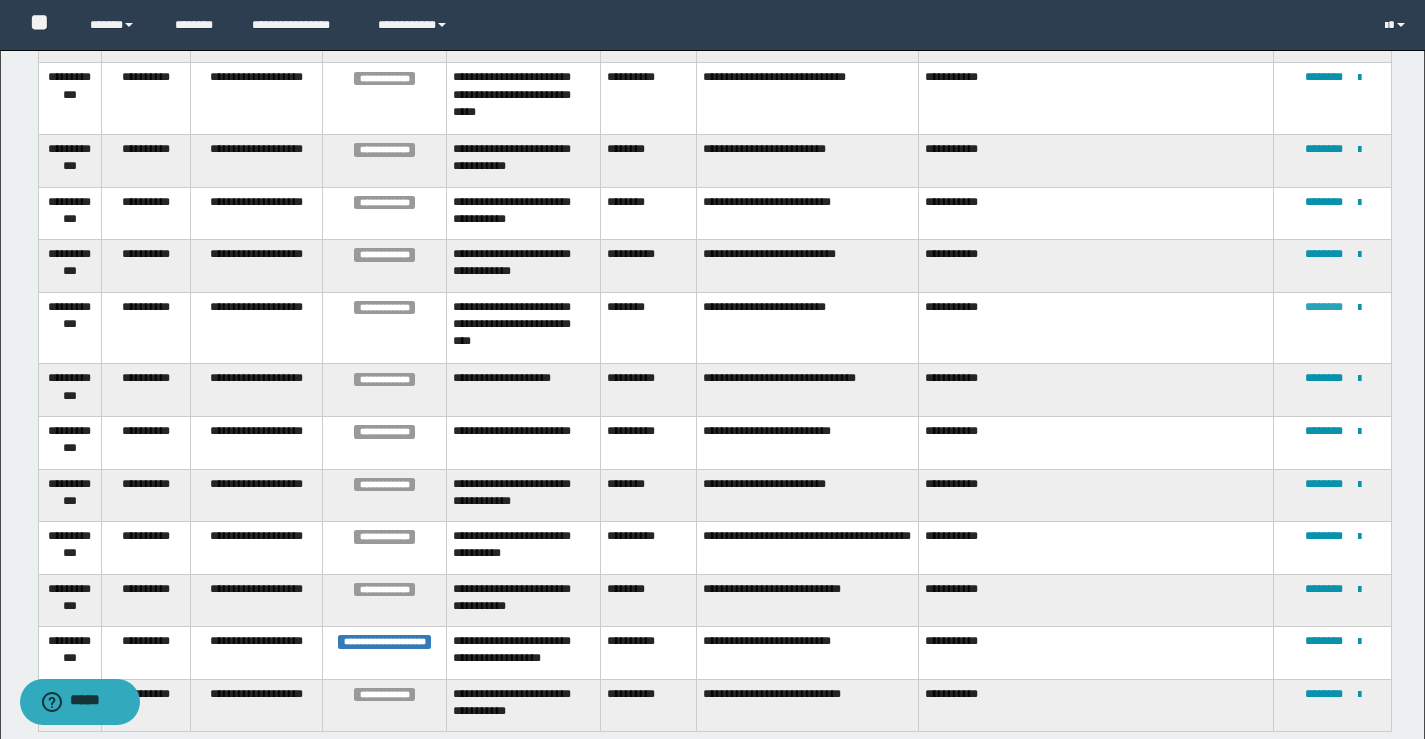 click on "********" at bounding box center (1324, 307) 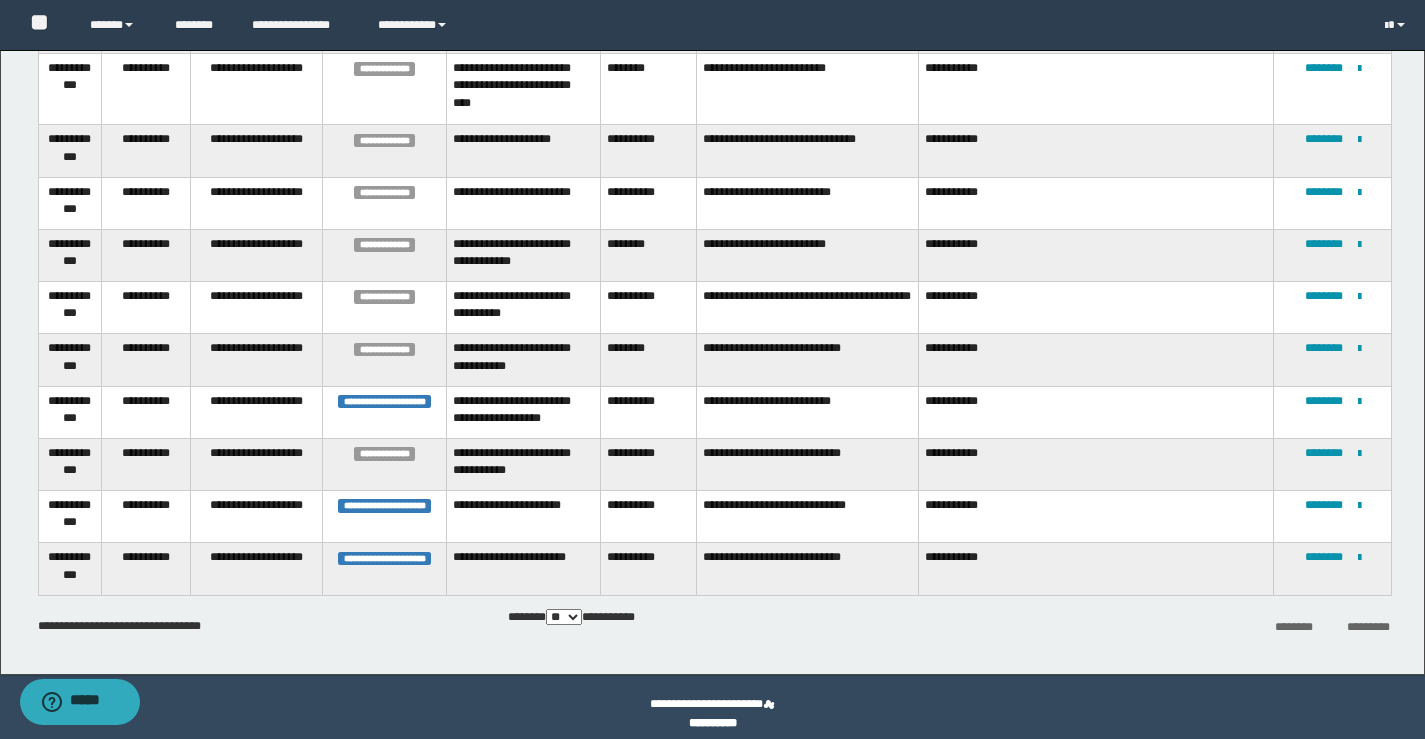 scroll, scrollTop: 1544, scrollLeft: 0, axis: vertical 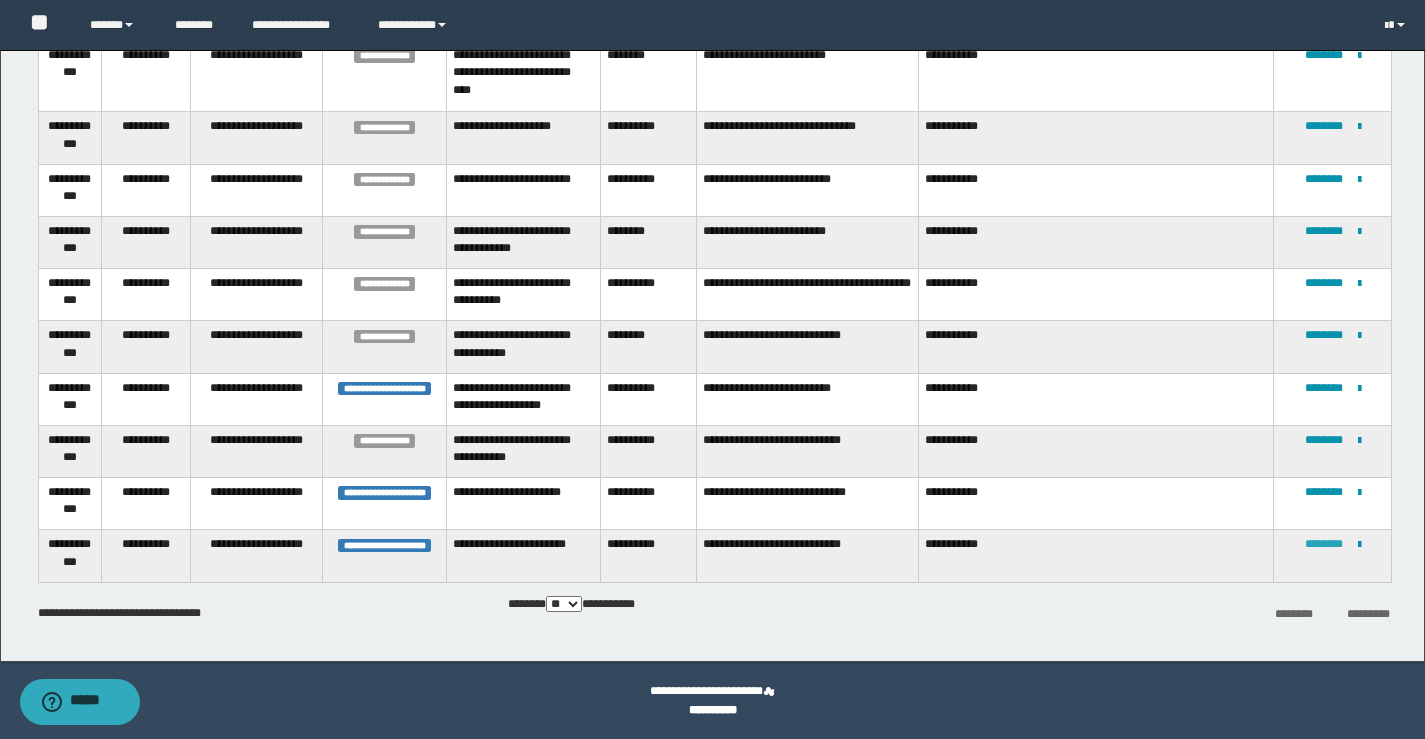 drag, startPoint x: 1326, startPoint y: 536, endPoint x: 1340, endPoint y: 549, distance: 19.104973 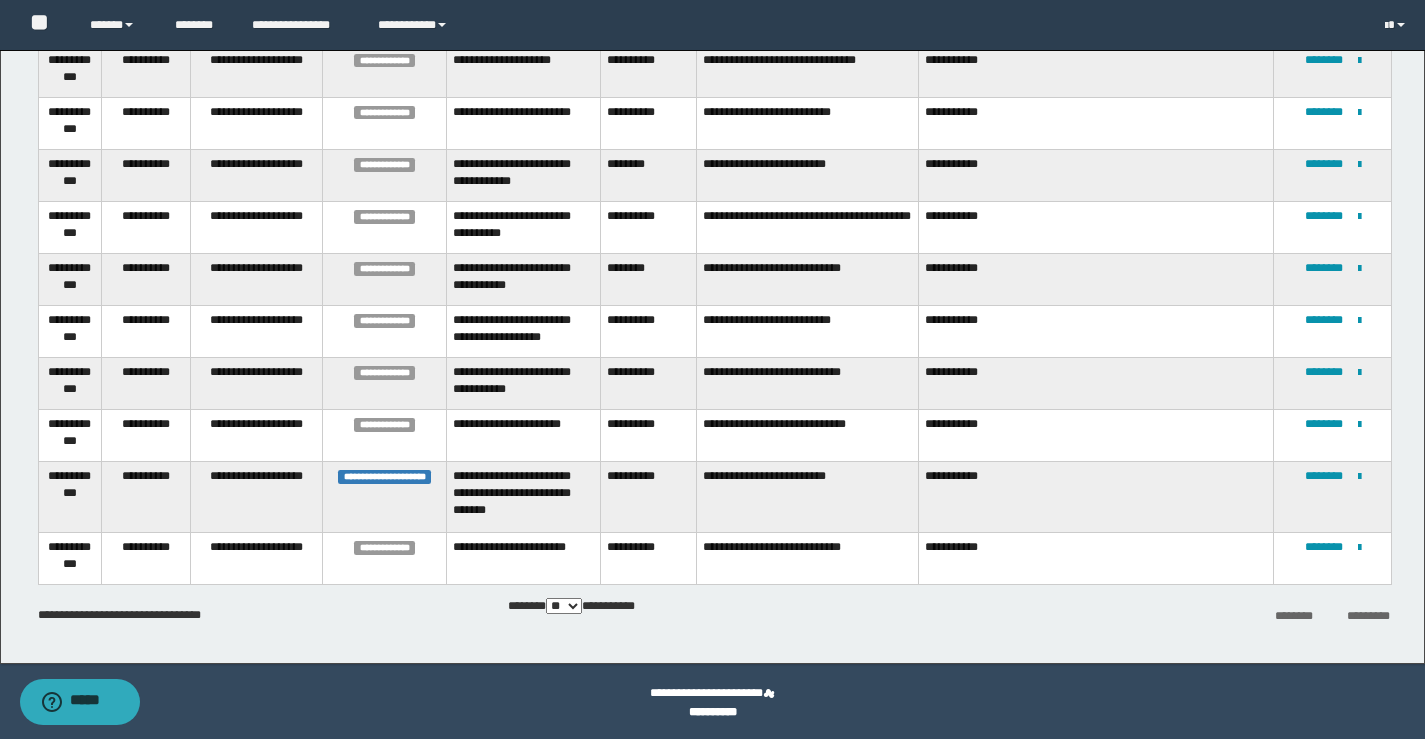 scroll, scrollTop: 1609, scrollLeft: 0, axis: vertical 